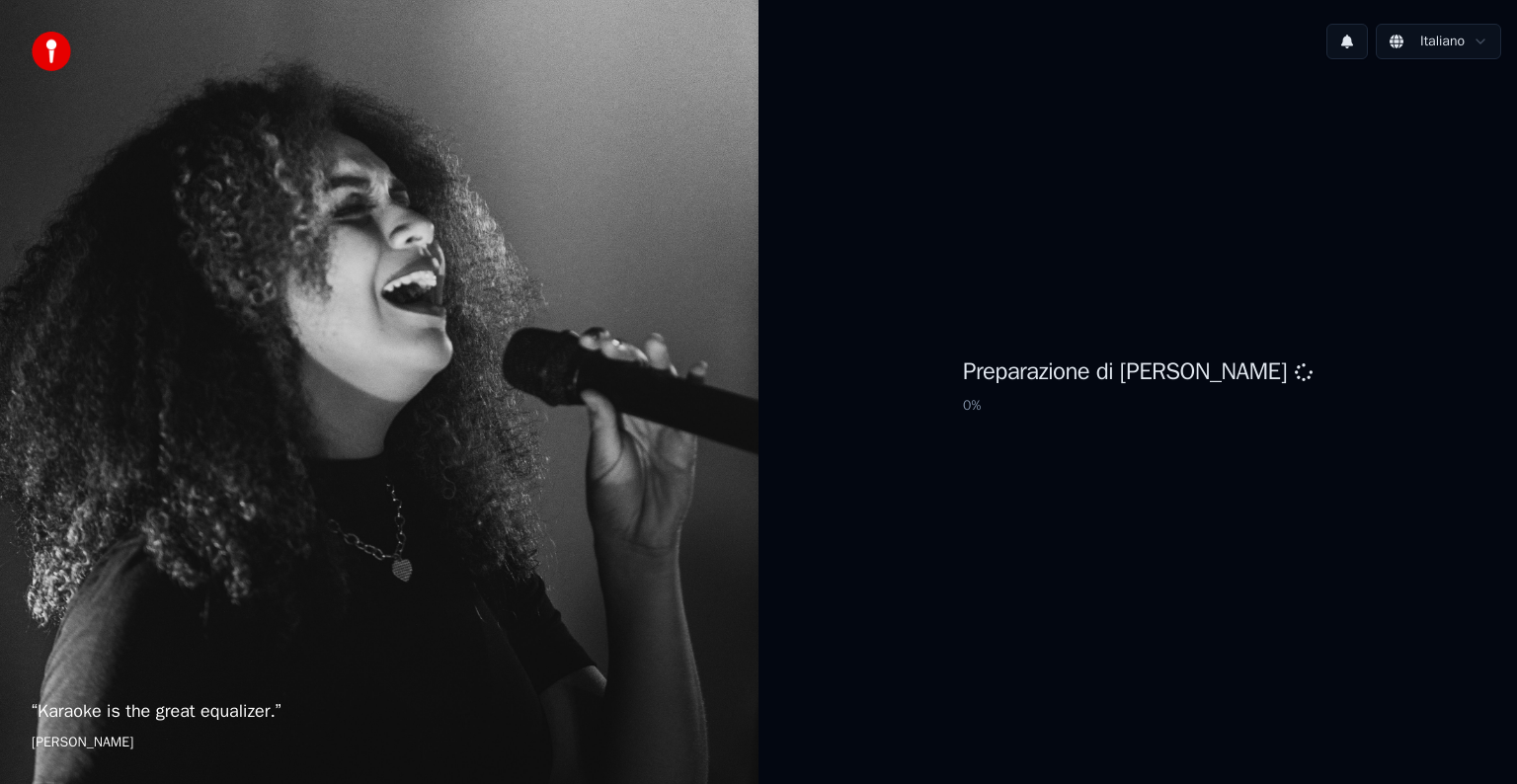 scroll, scrollTop: 0, scrollLeft: 0, axis: both 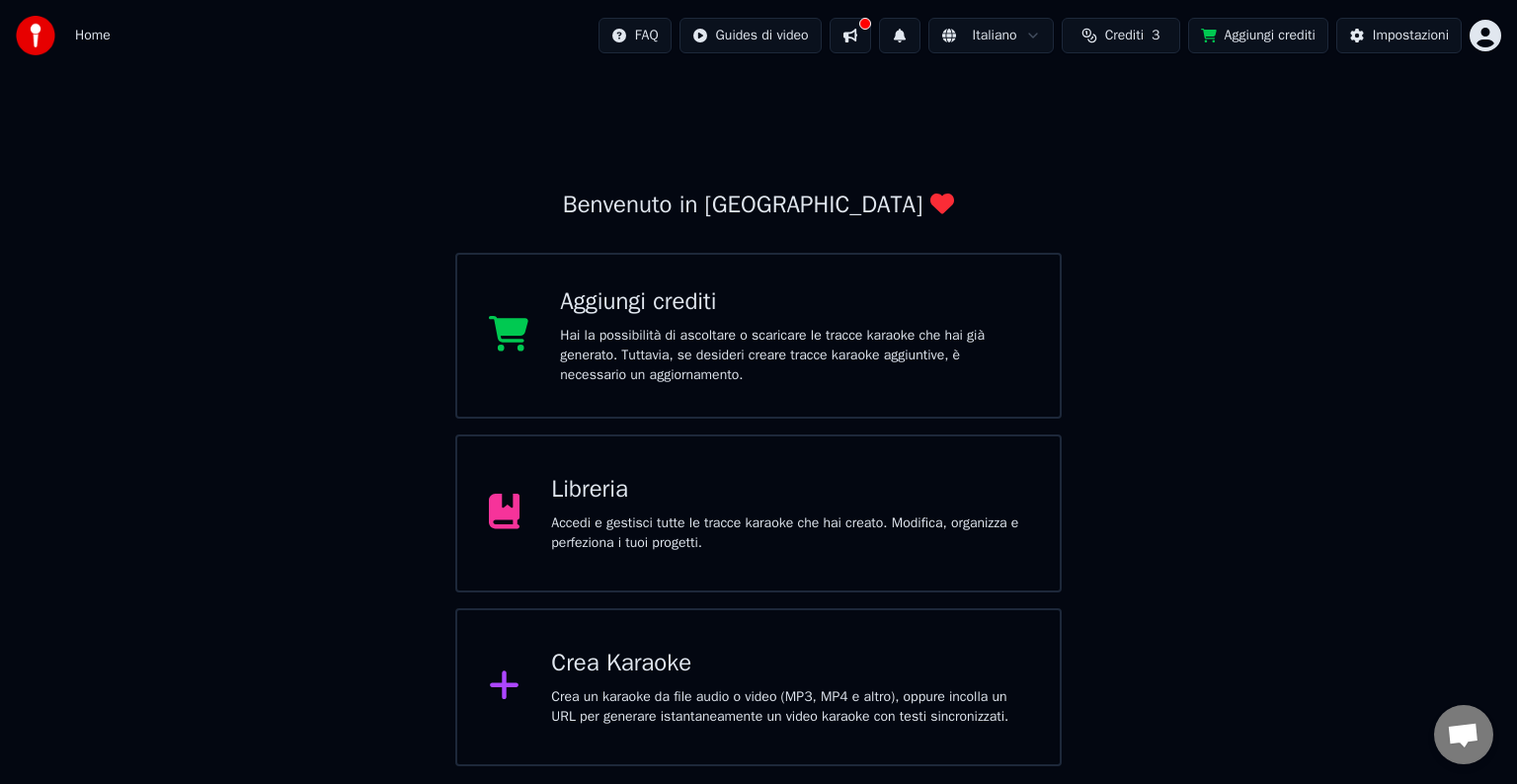 click on "Crea un karaoke da file audio o video (MP3, MP4 e altro), oppure incolla un URL per generare istantaneamente un video karaoke con testi sincronizzati." at bounding box center (789, 707) 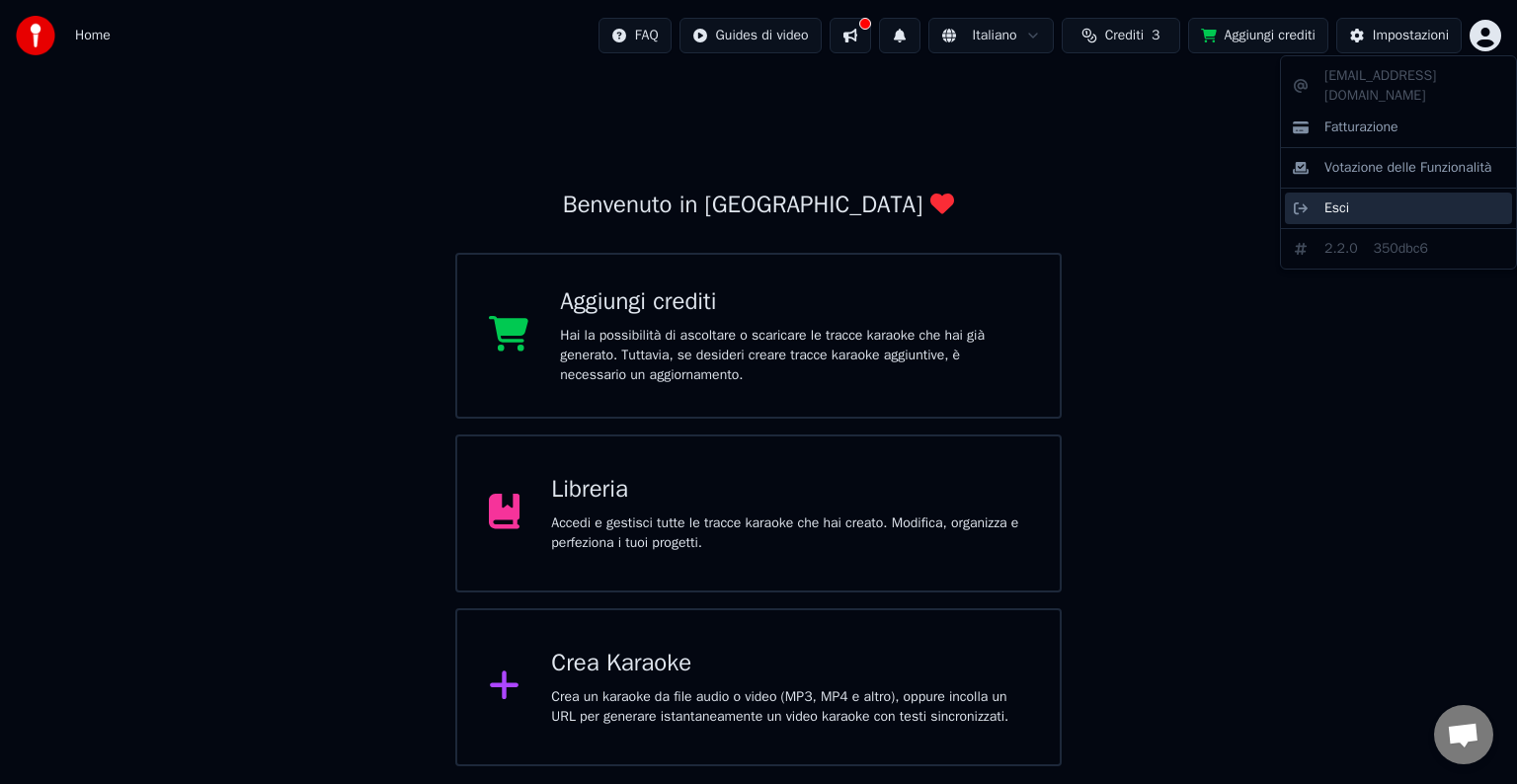 click on "Esci" at bounding box center [1398, 208] 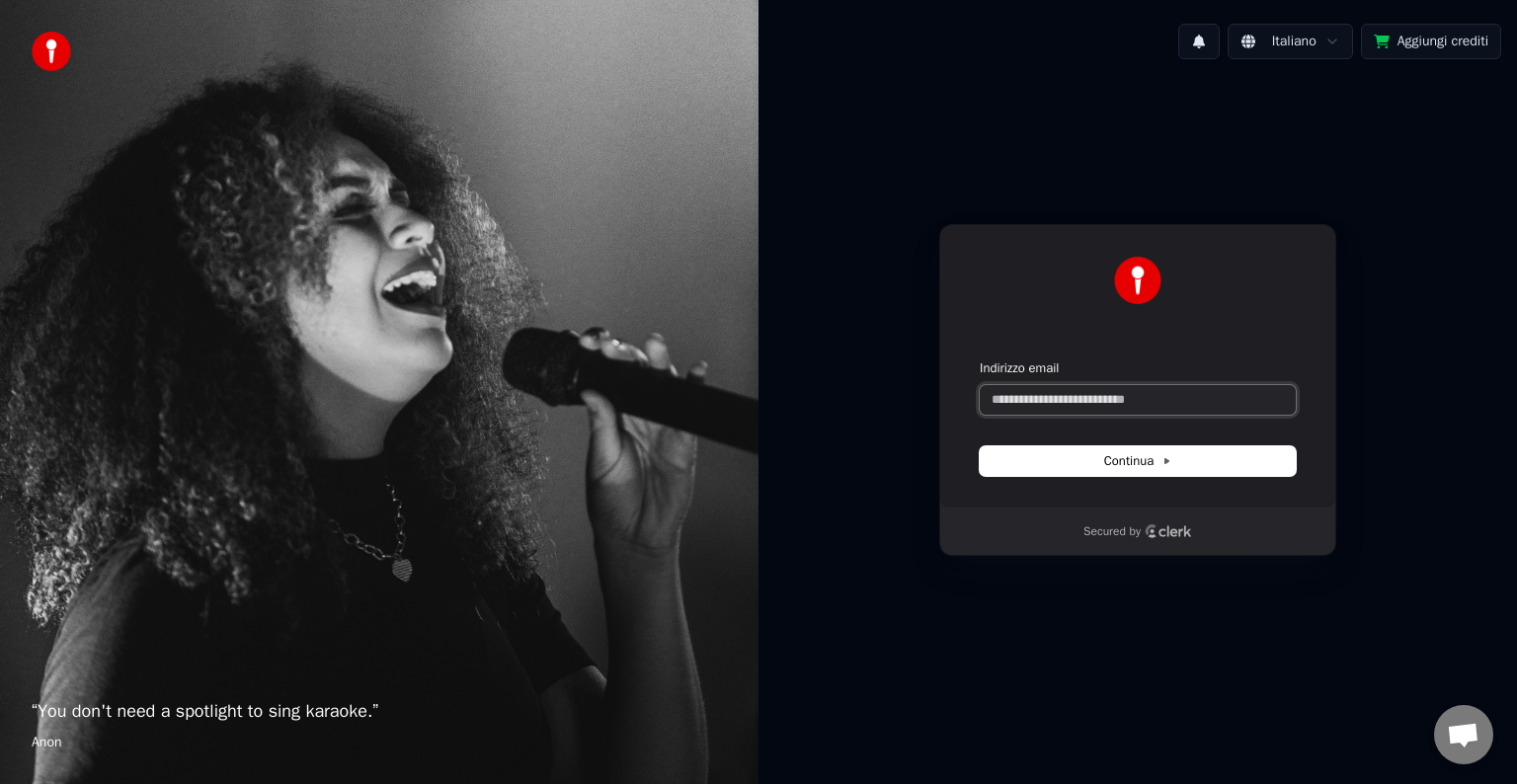 click on "Indirizzo email" at bounding box center (1138, 400) 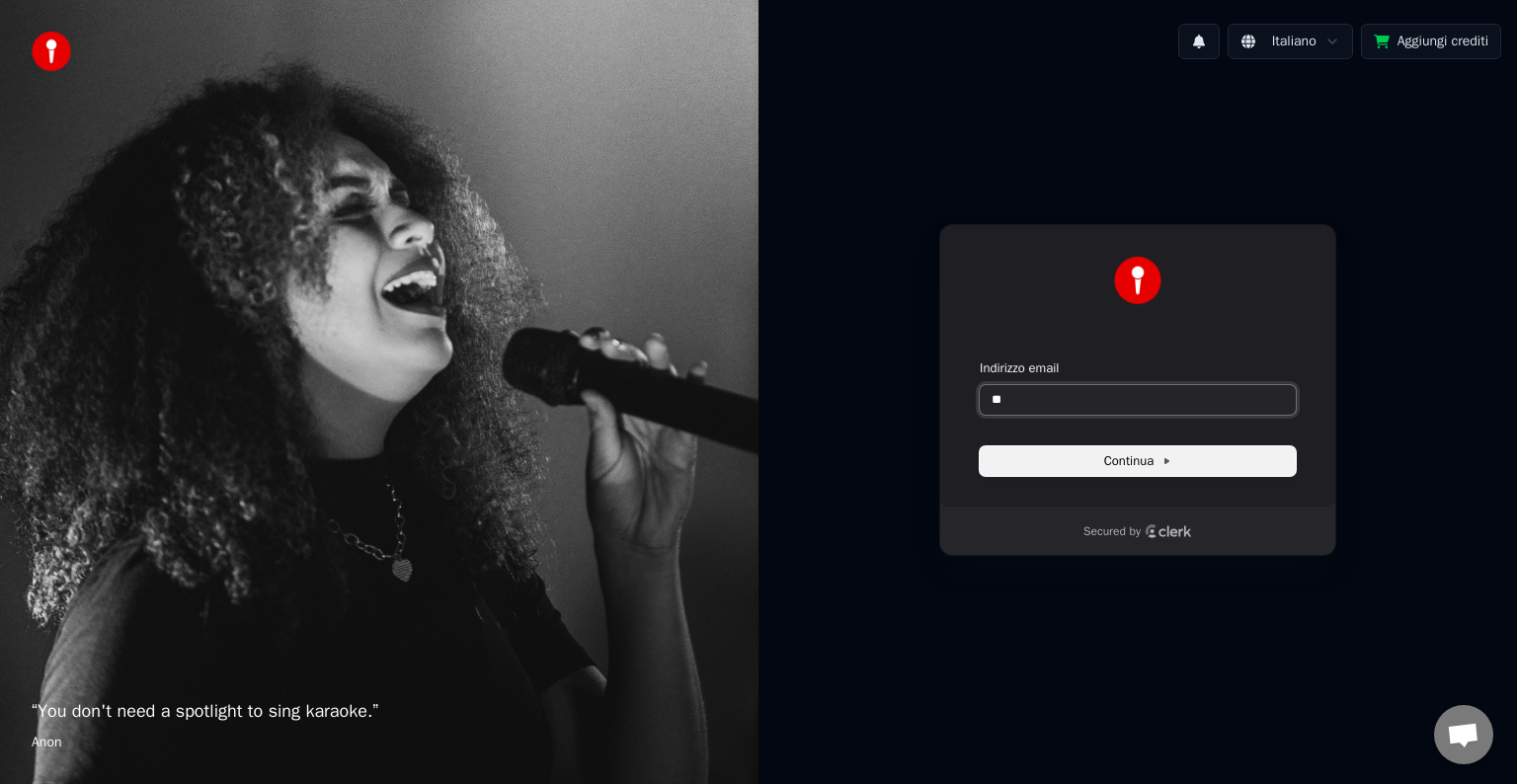type on "*" 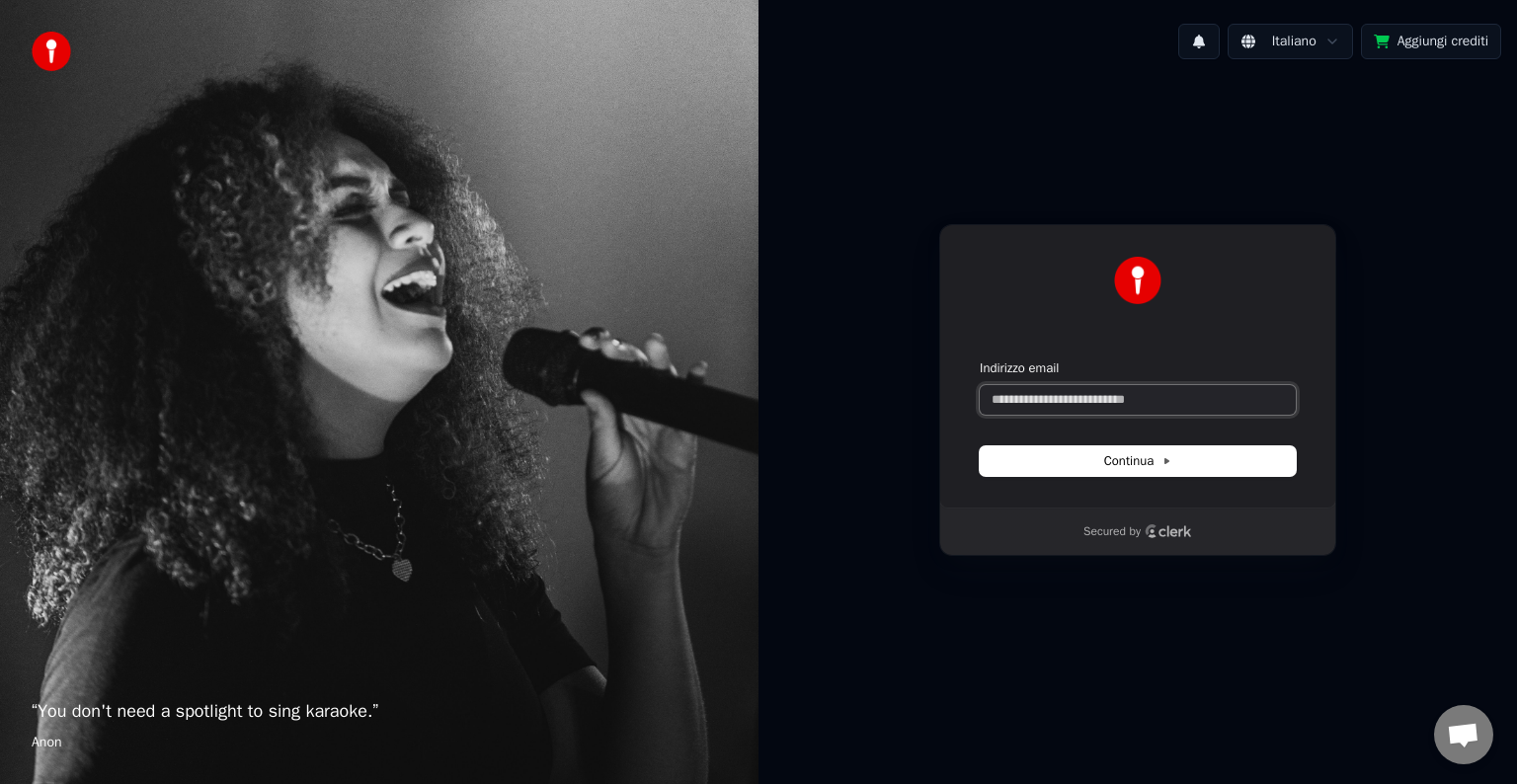paste on "**********" 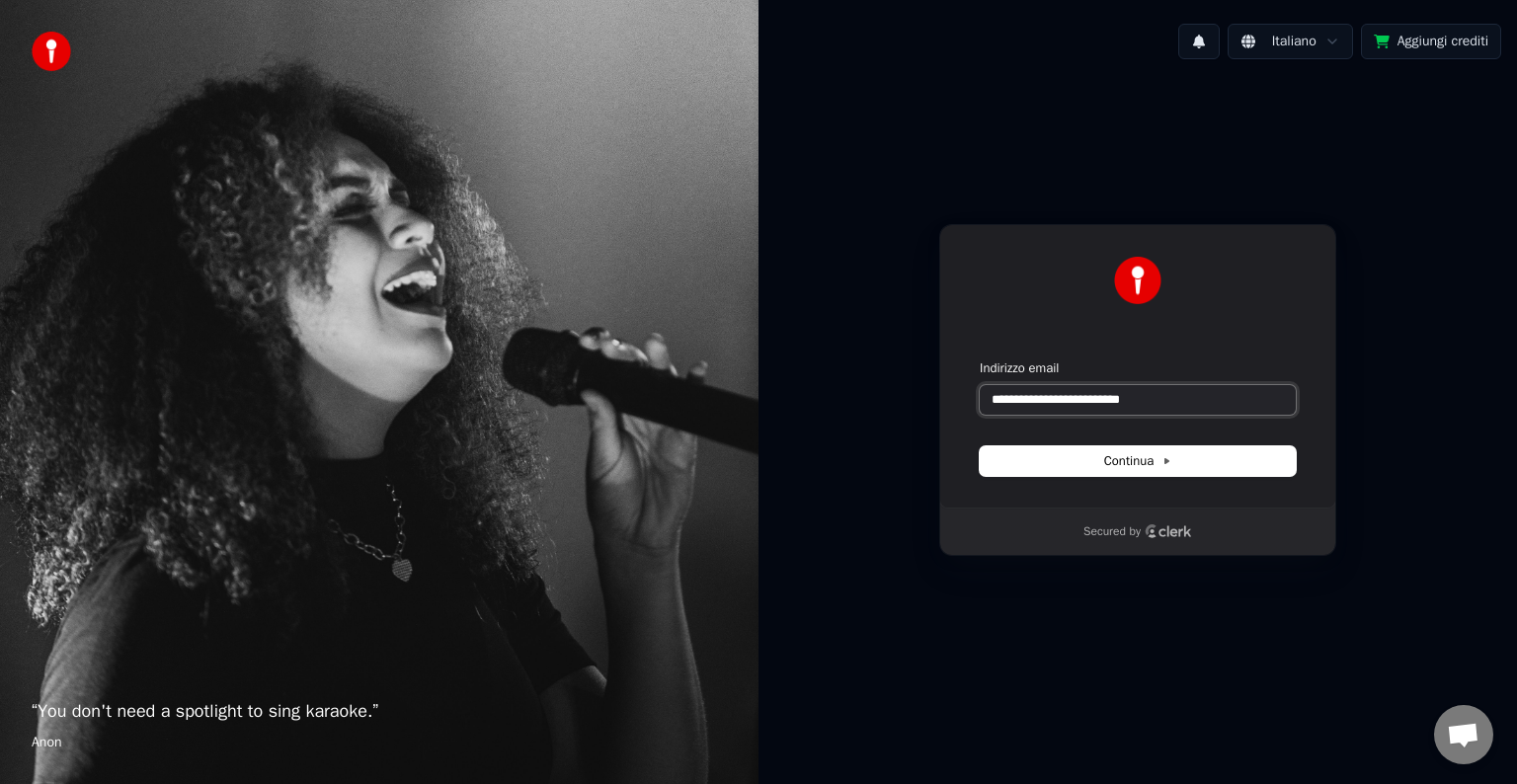 click at bounding box center [980, 359] 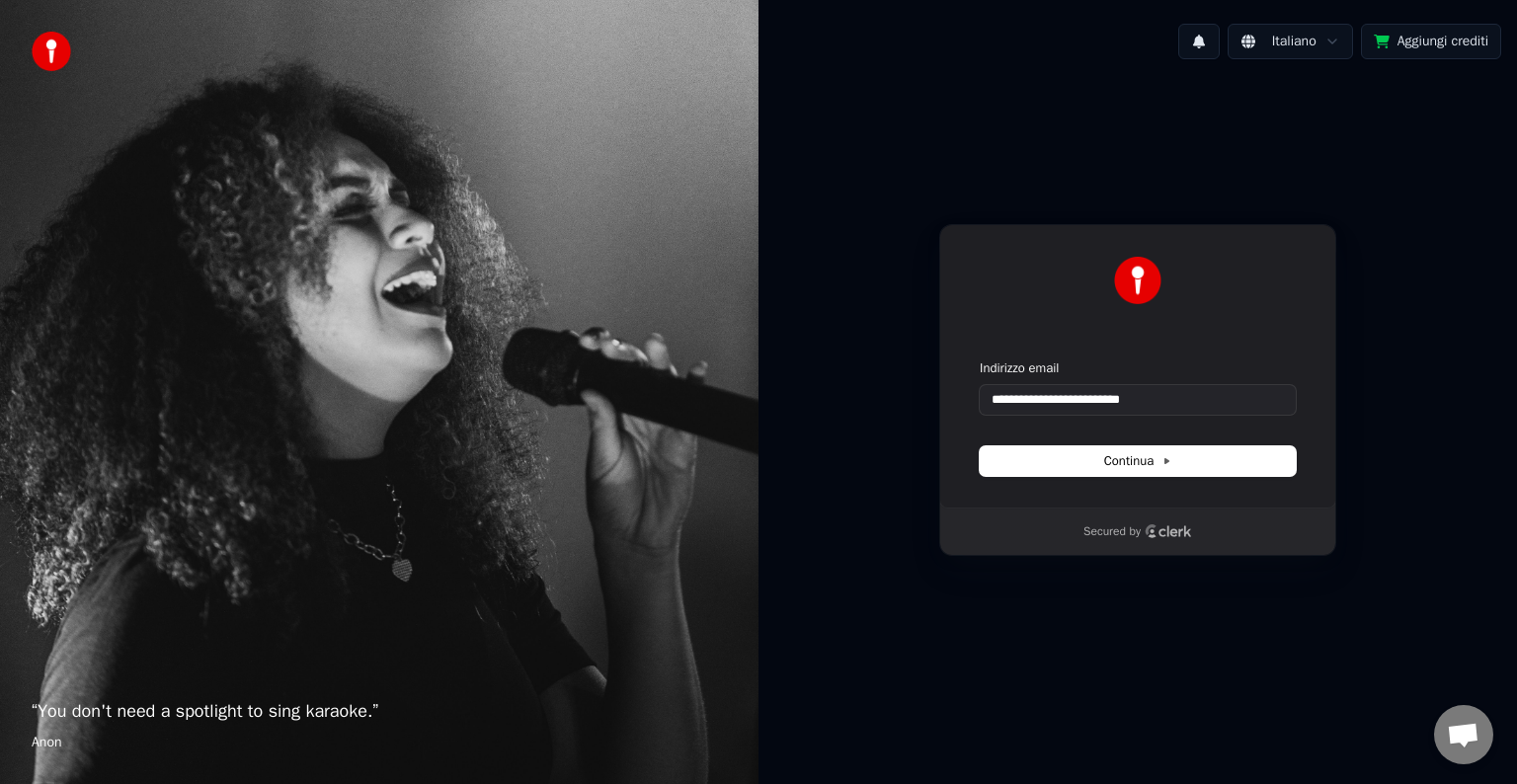 type on "**********" 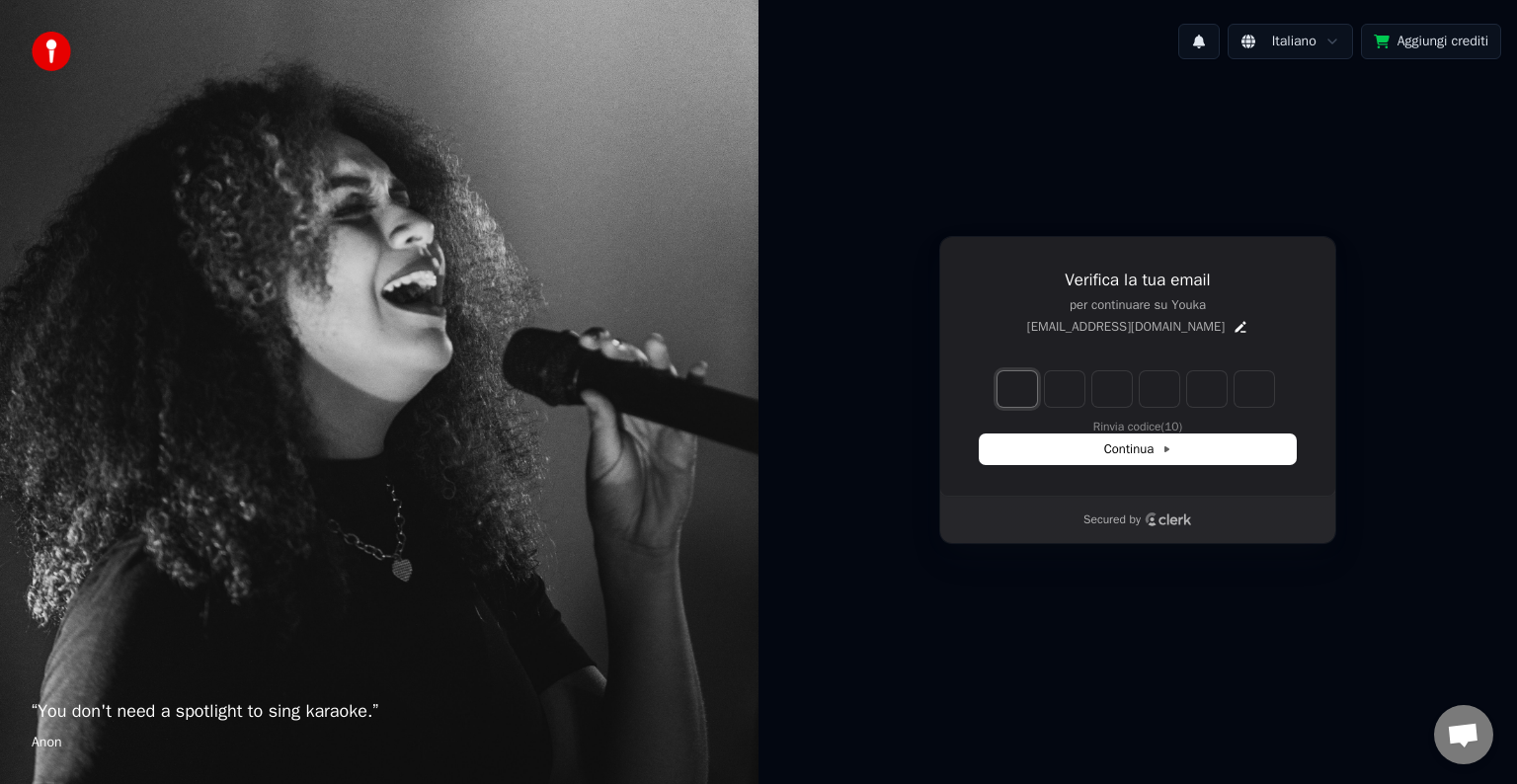 type on "*" 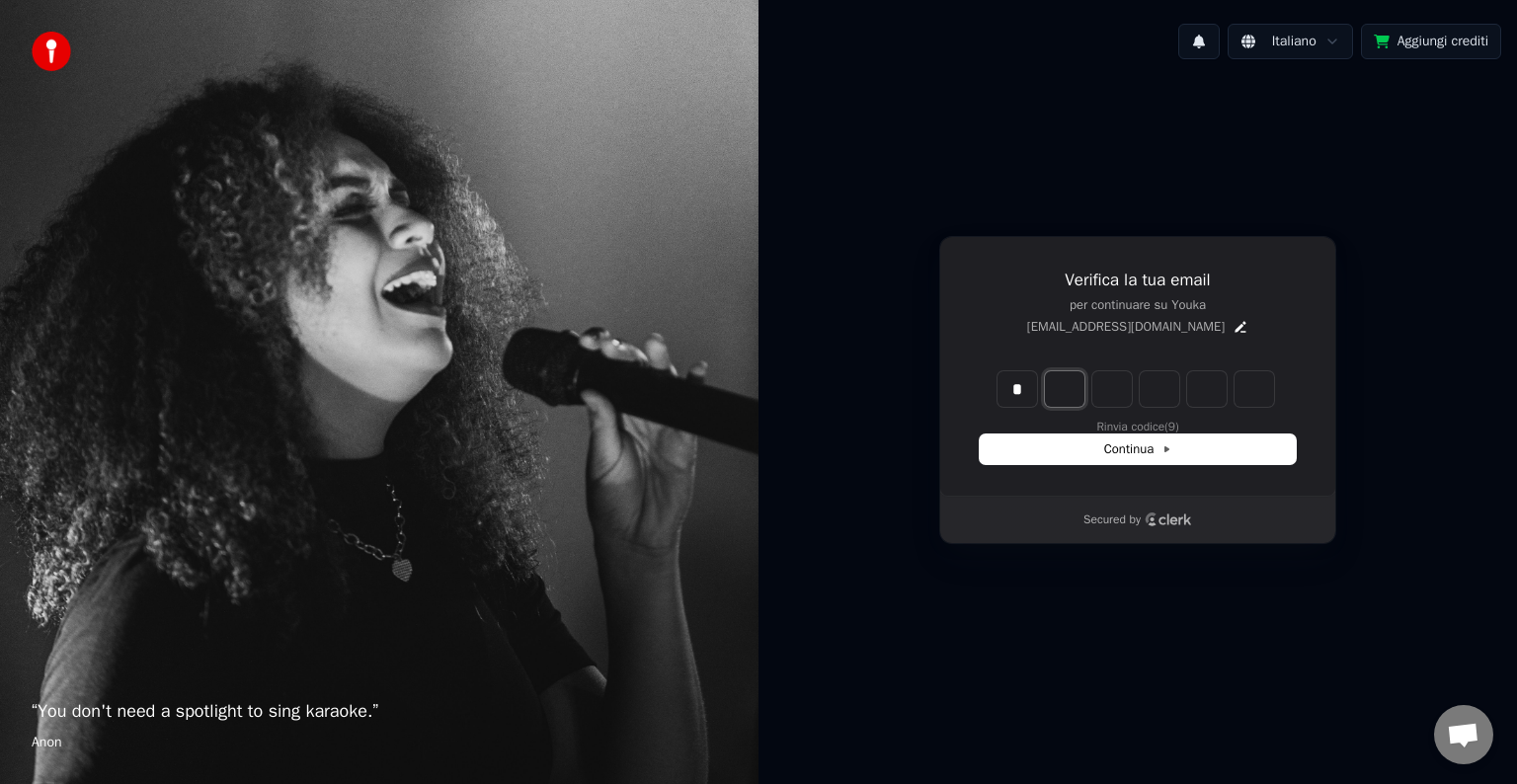 type on "*" 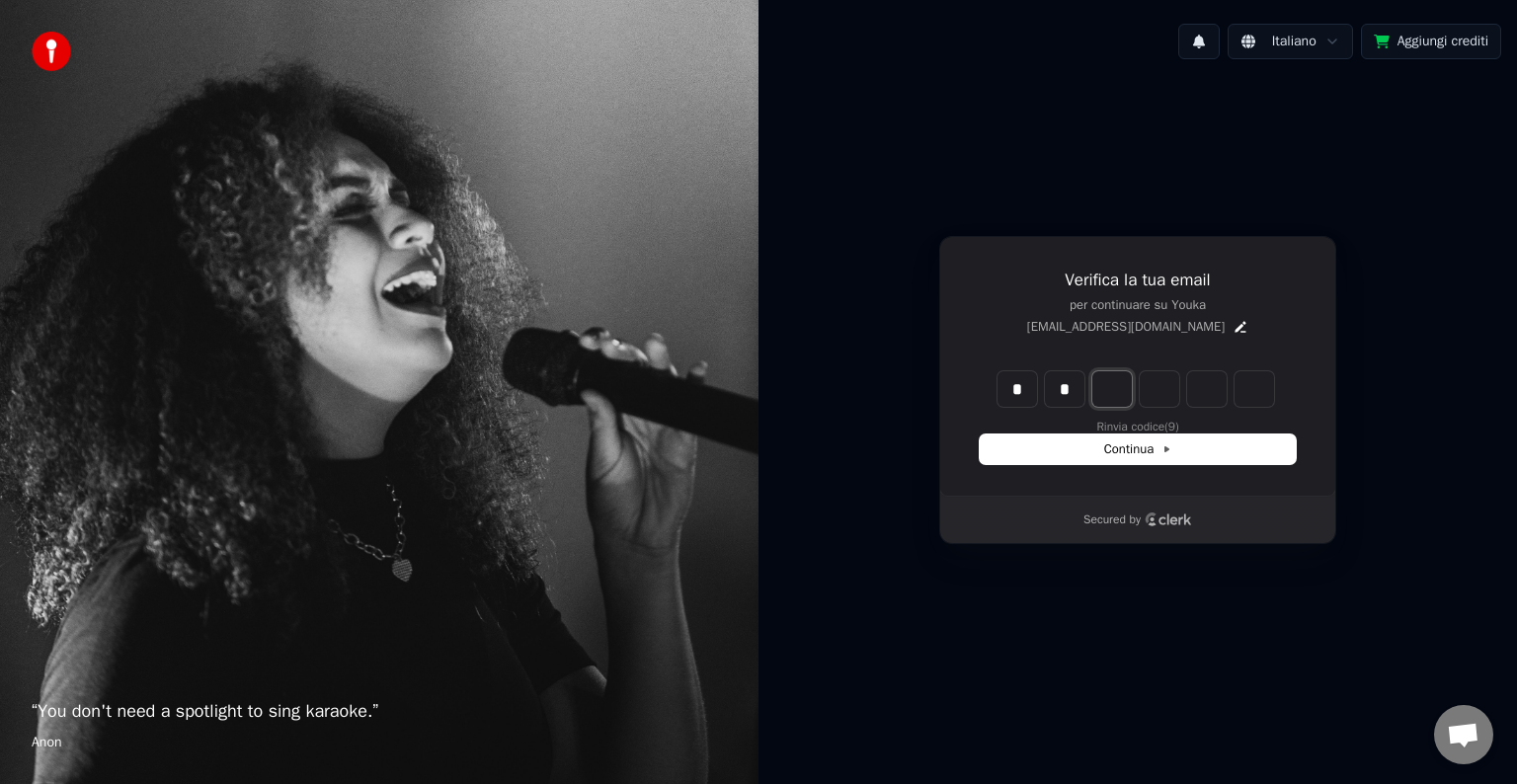 type on "*" 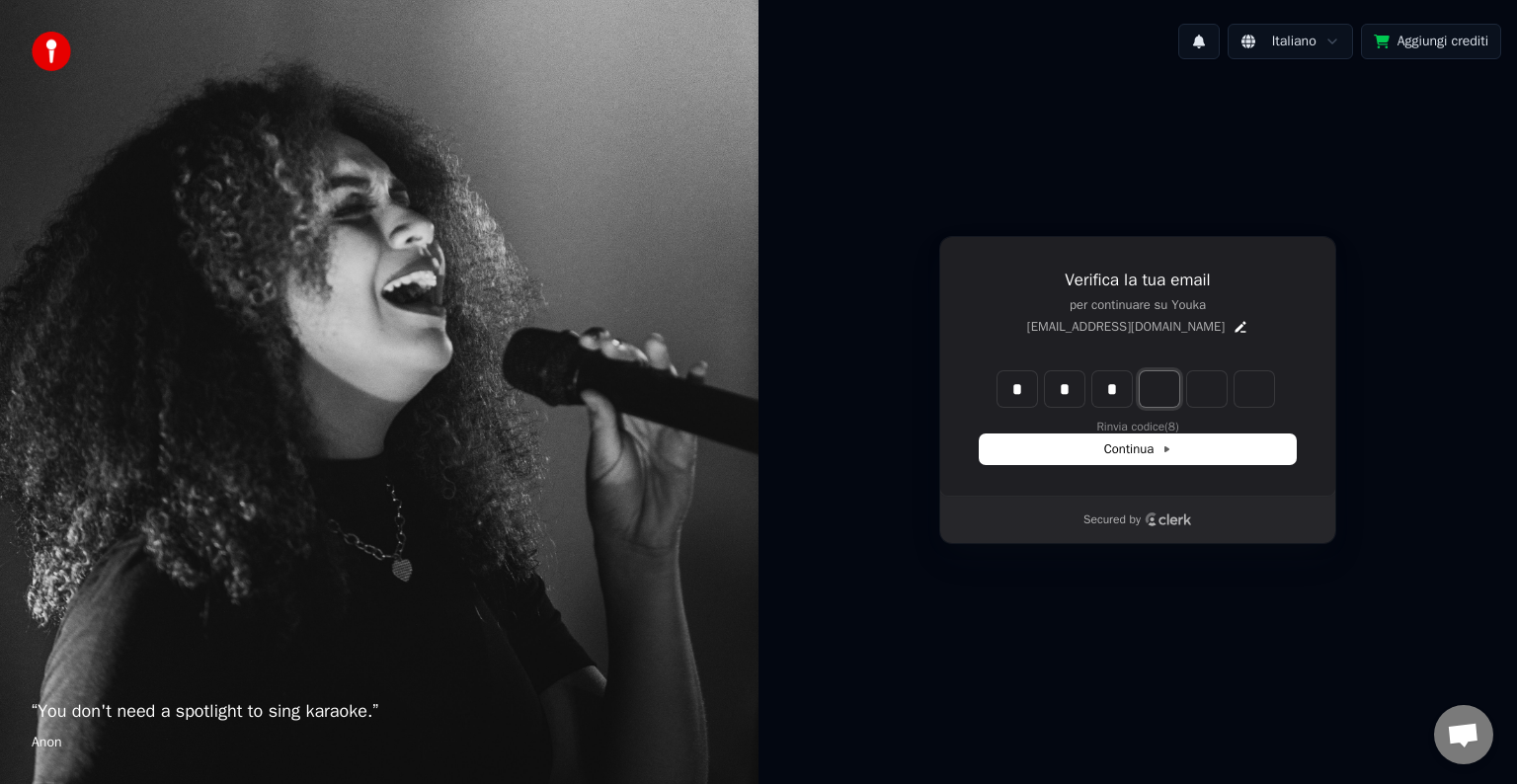 type on "*" 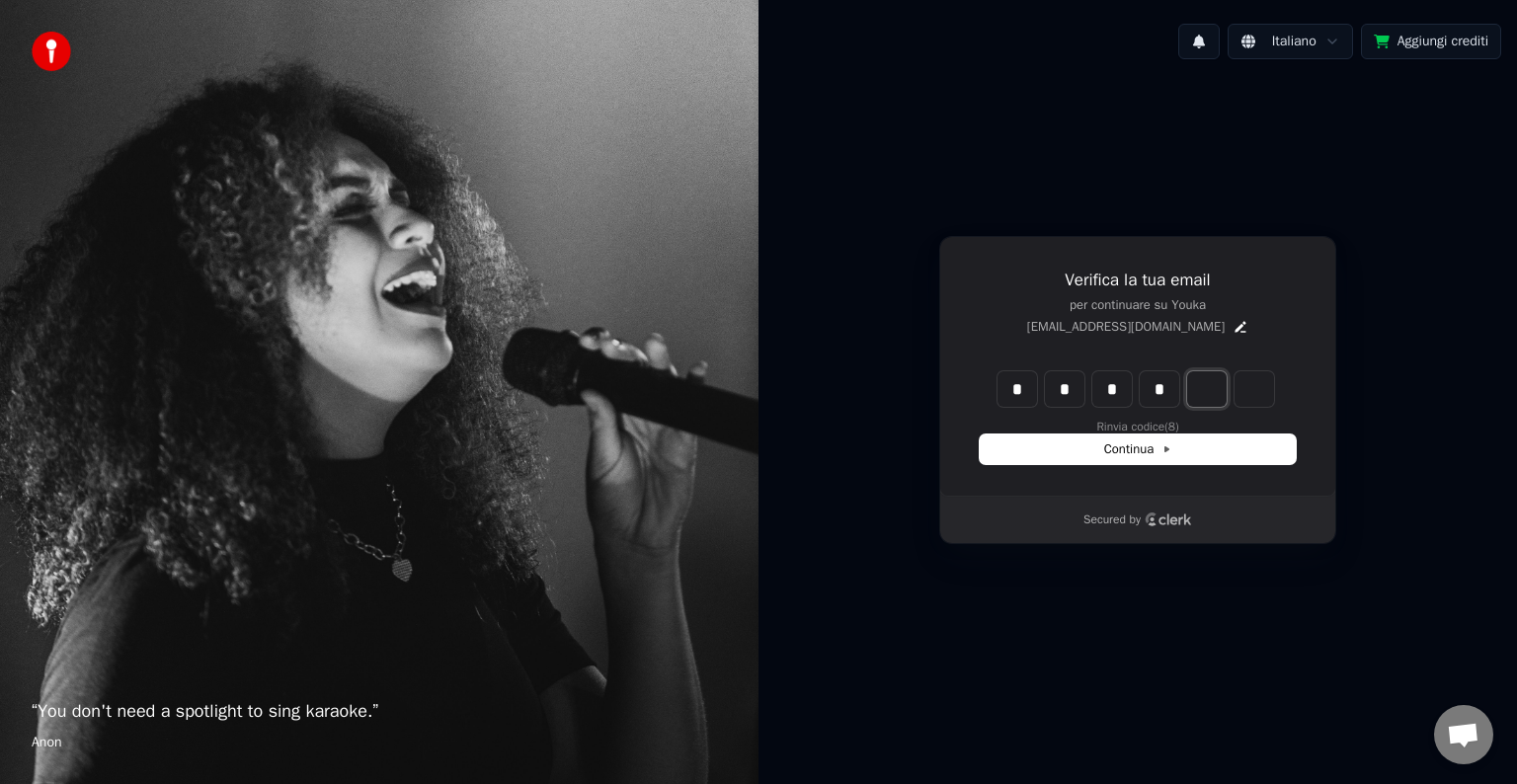 type on "*" 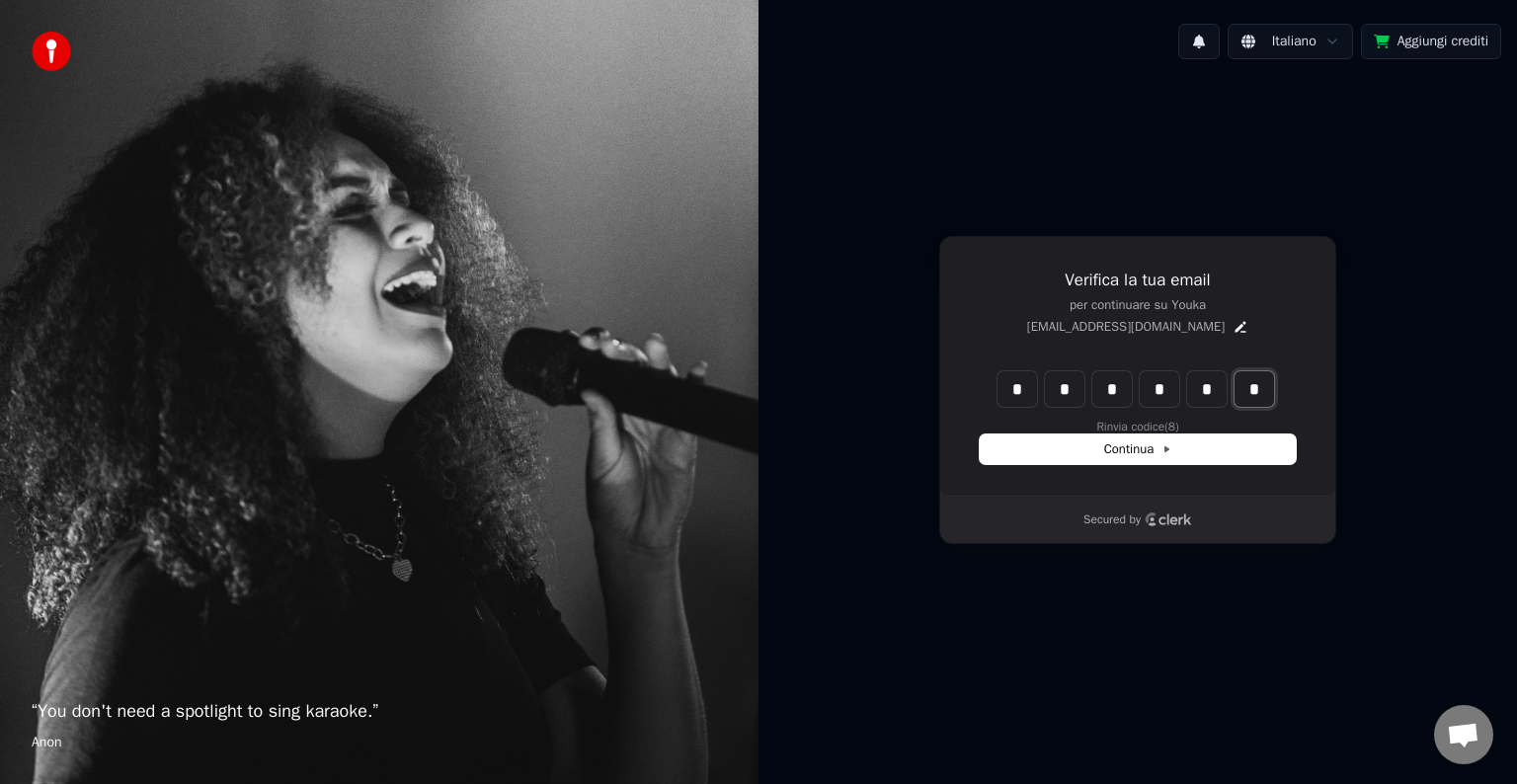type on "*" 